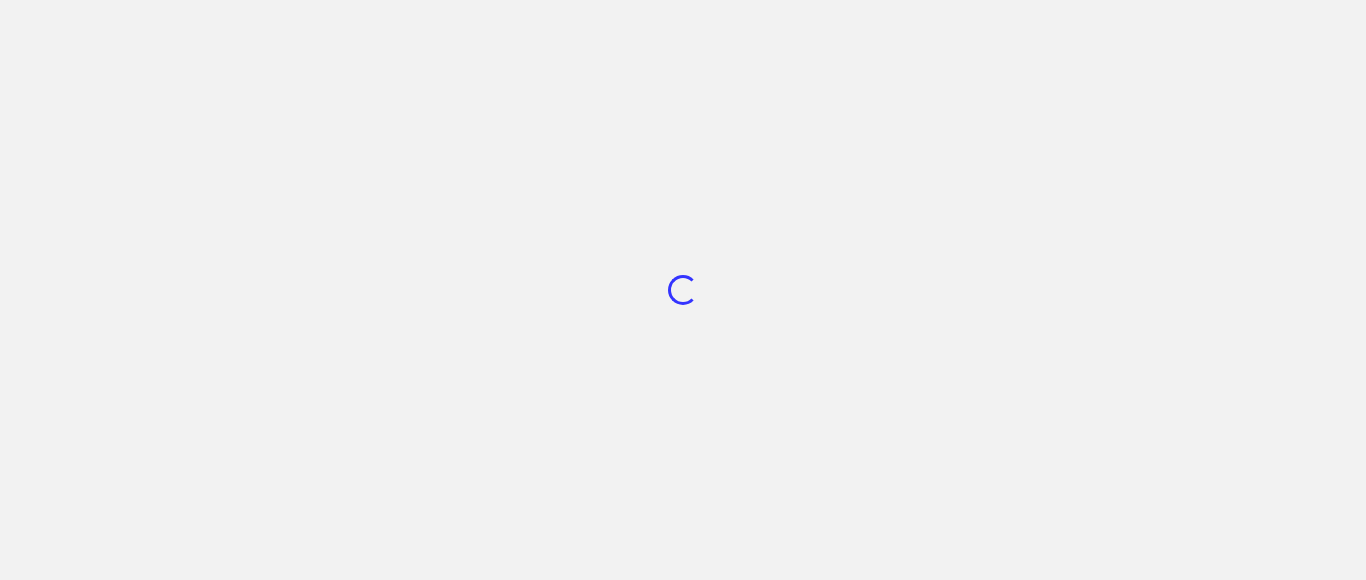 scroll, scrollTop: 0, scrollLeft: 0, axis: both 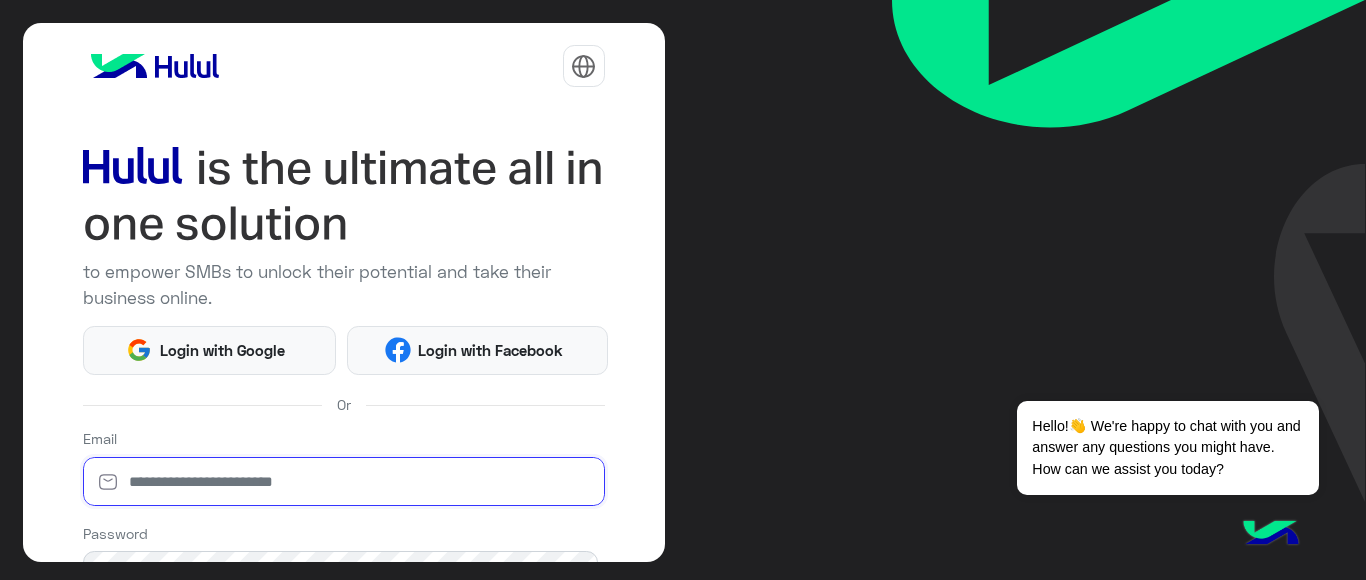 click at bounding box center [344, 482] 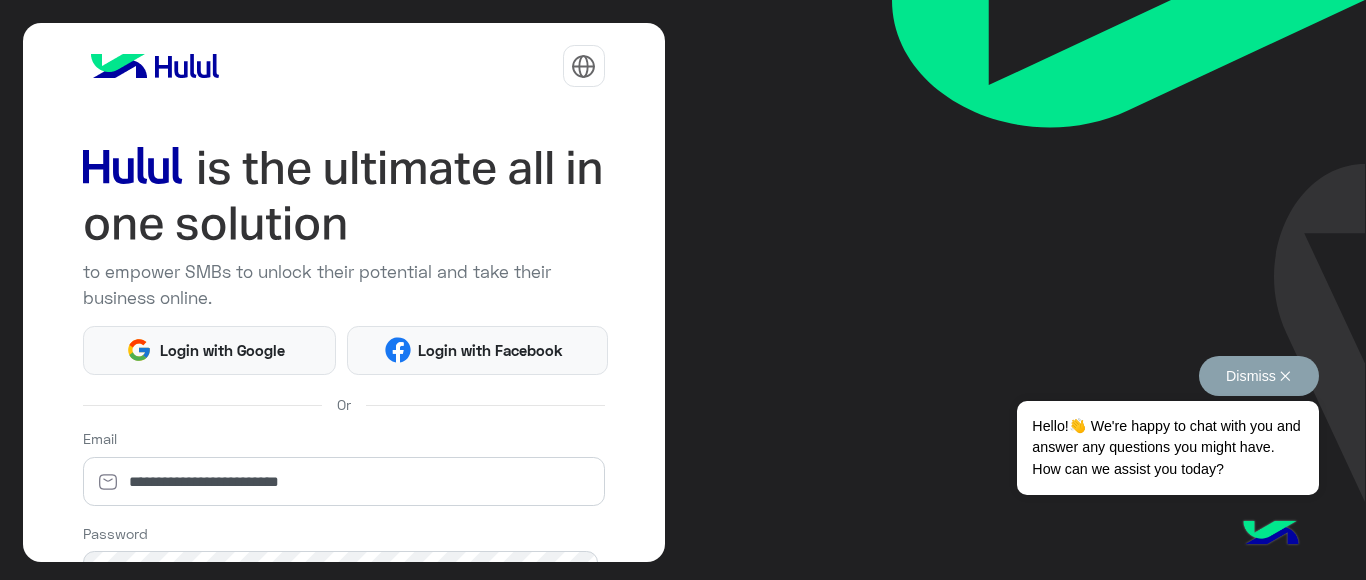 click on "Dismiss ✕" at bounding box center [1259, 376] 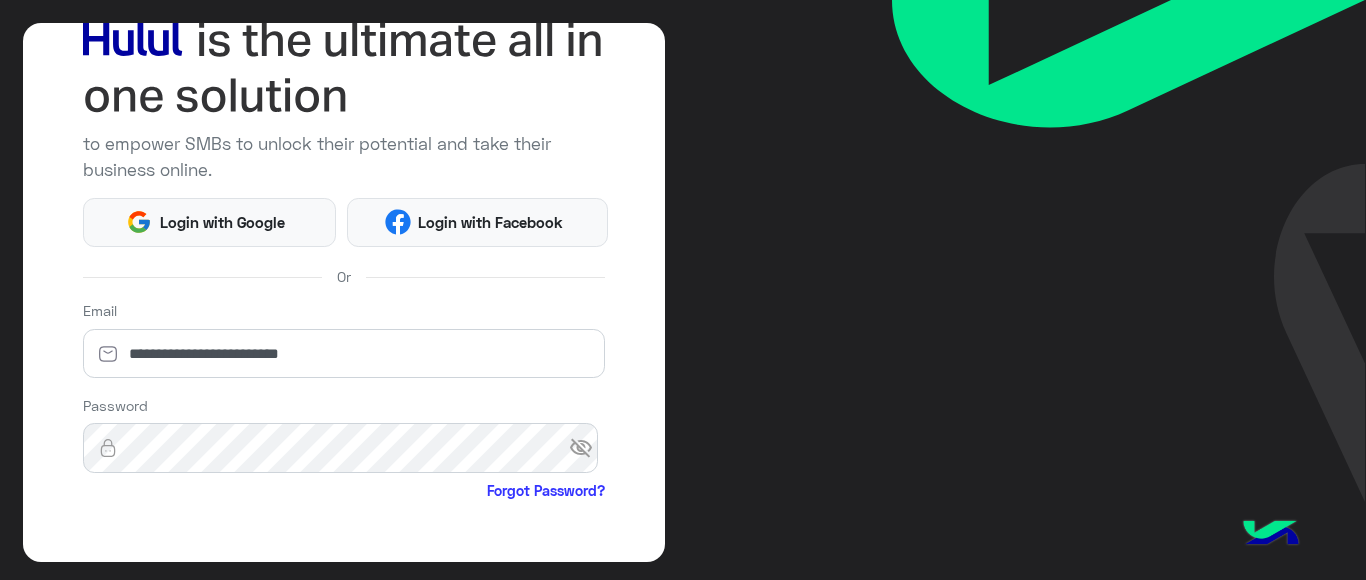 scroll, scrollTop: 147, scrollLeft: 0, axis: vertical 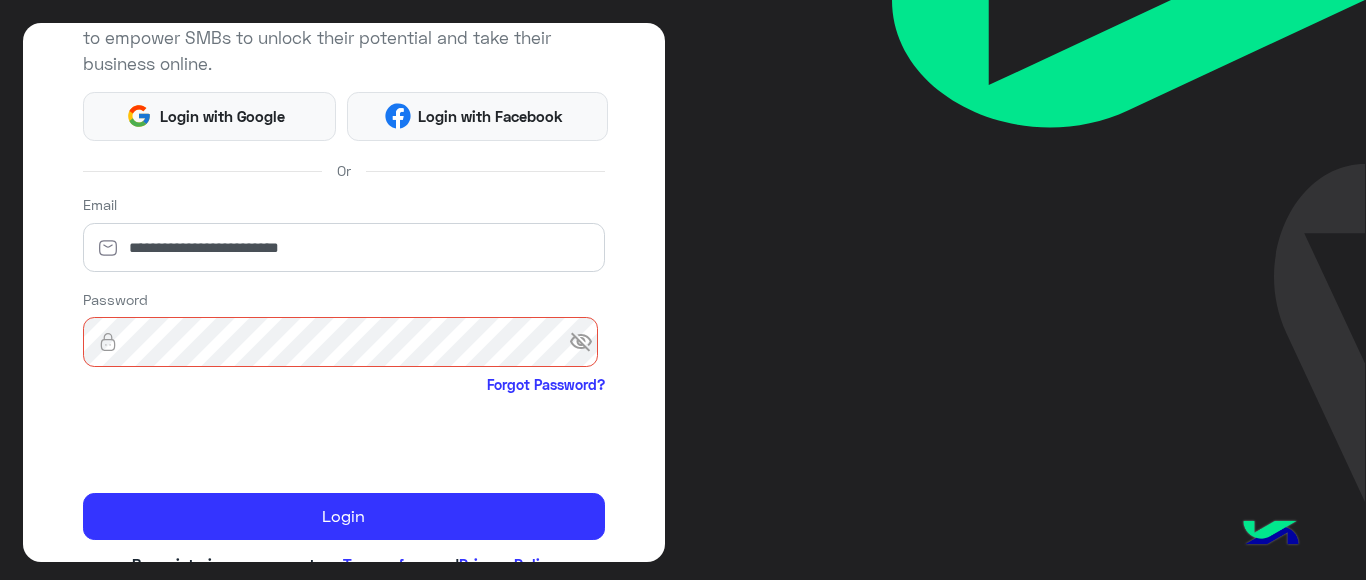 click on "visibility_off" at bounding box center (587, 342) 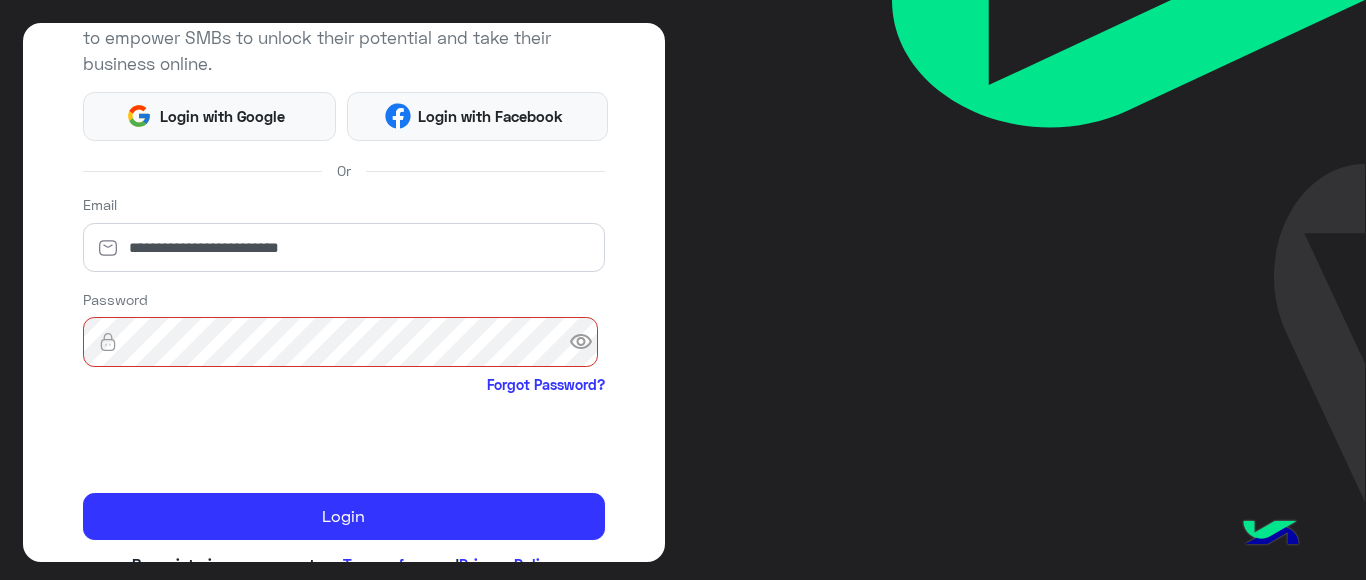 scroll, scrollTop: 0, scrollLeft: 0, axis: both 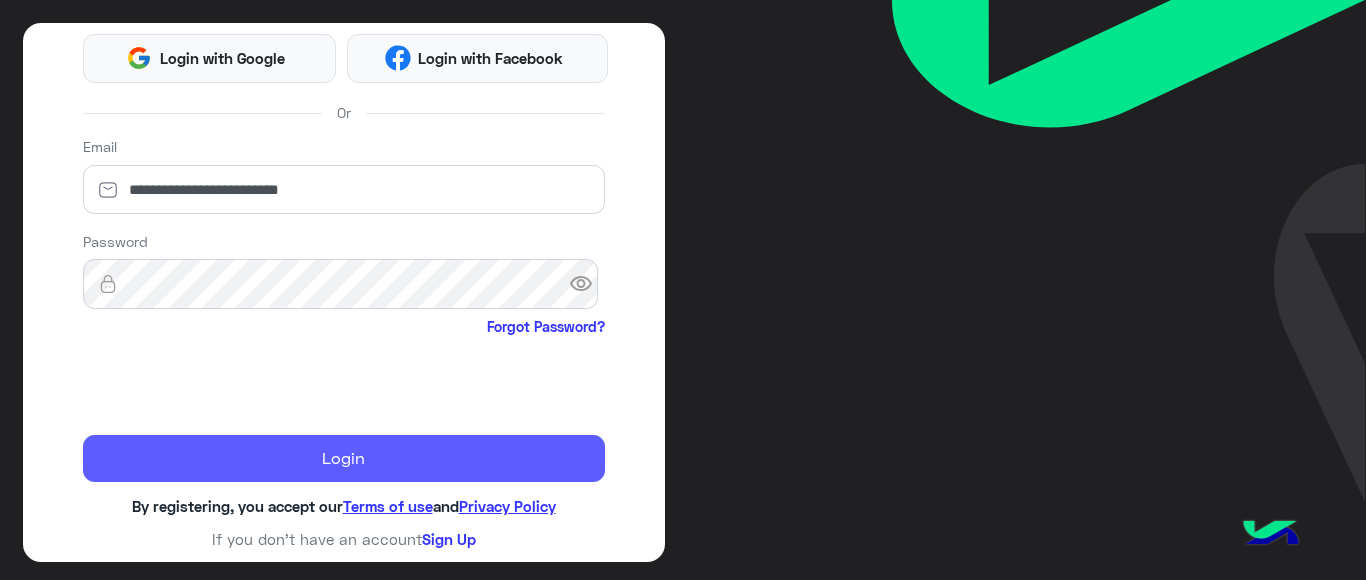 click on "Login" 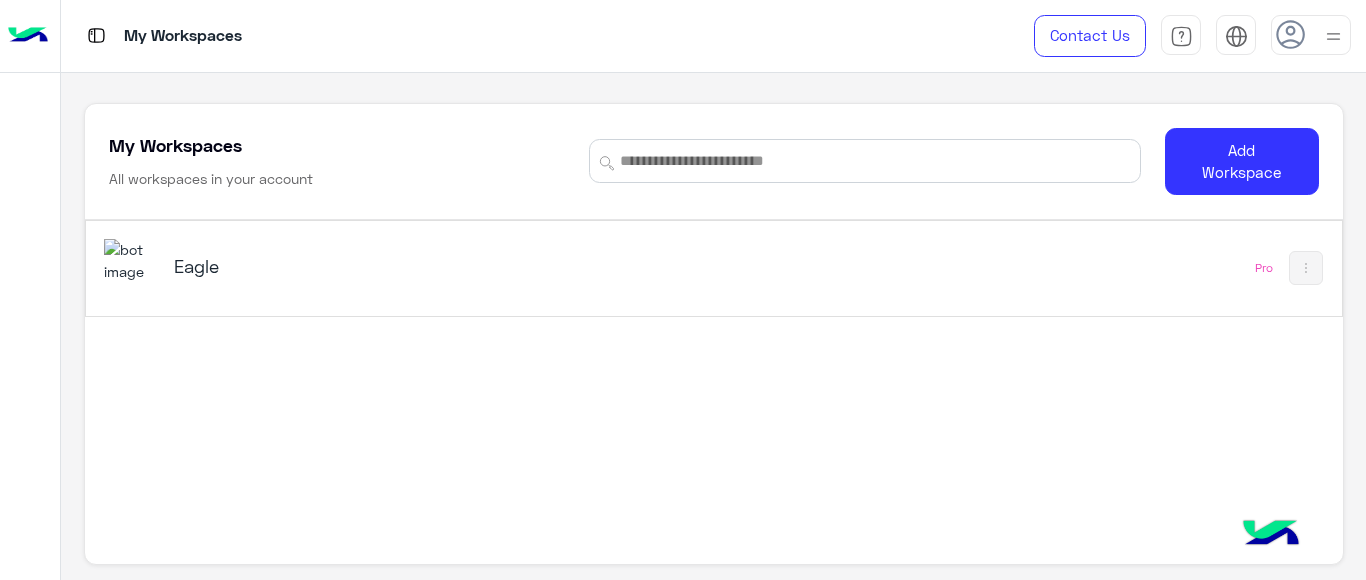 click on "Eagle" at bounding box center [393, 266] 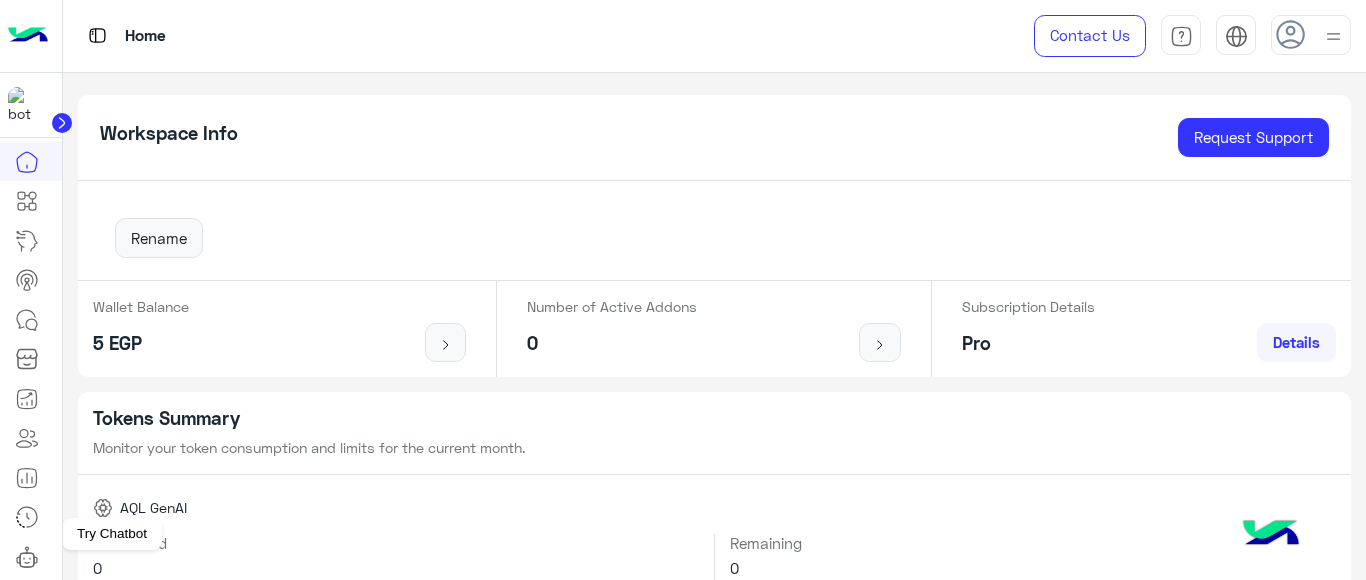 click 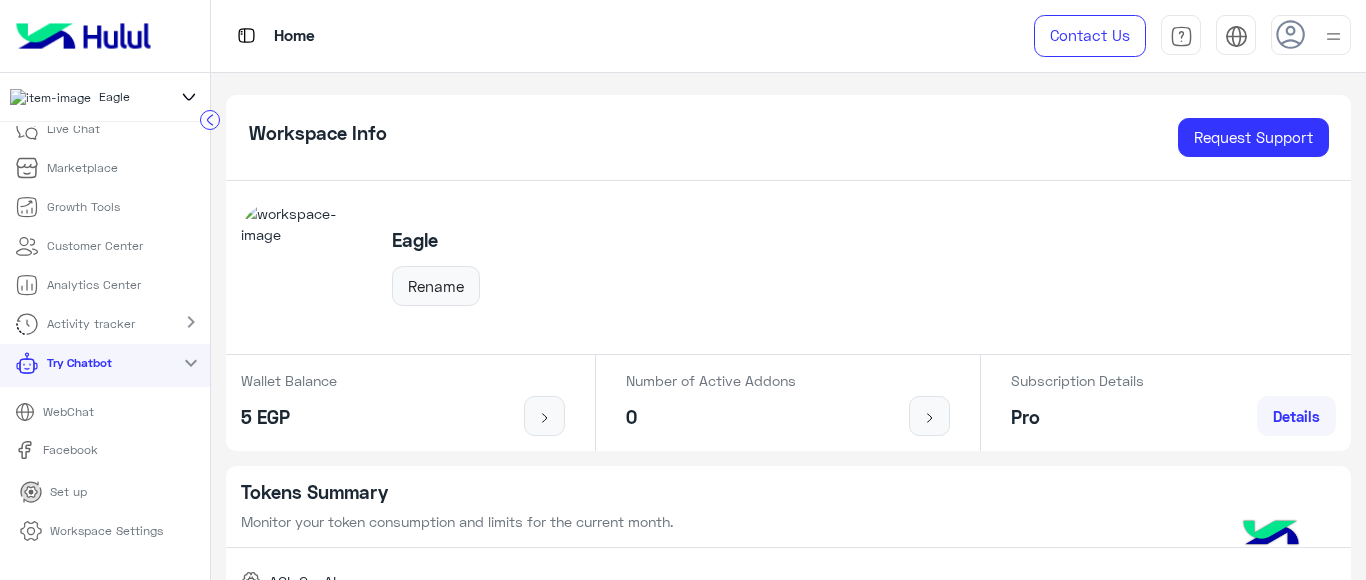 scroll, scrollTop: 175, scrollLeft: 0, axis: vertical 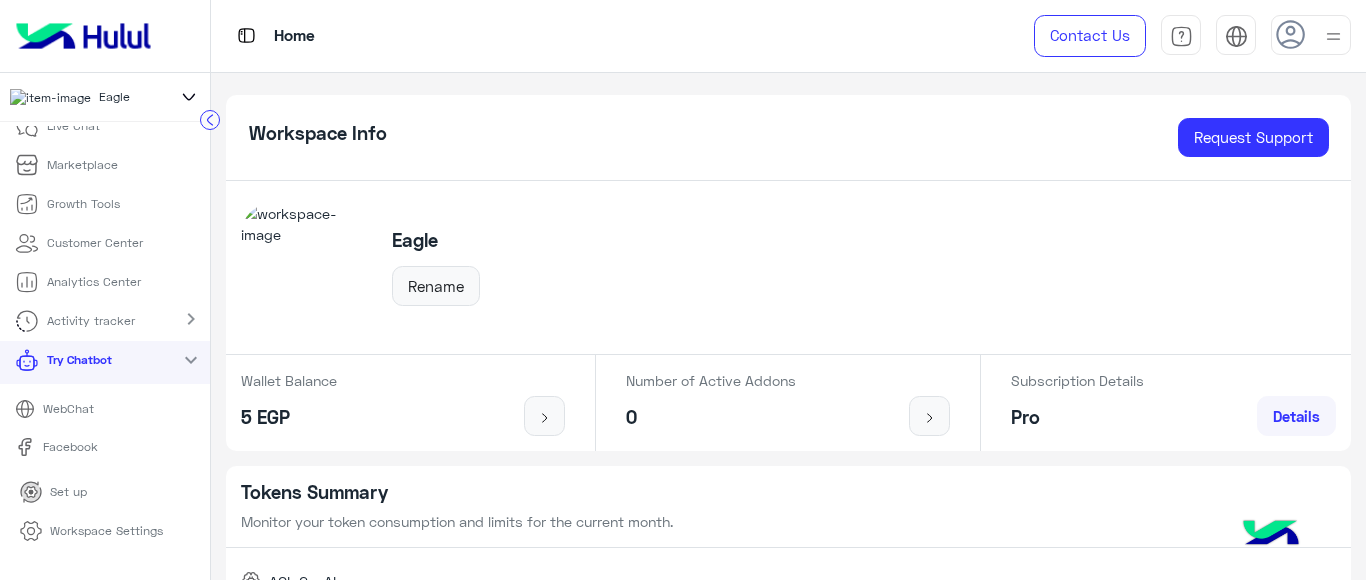 click on "Workspace Settings" at bounding box center (106, 531) 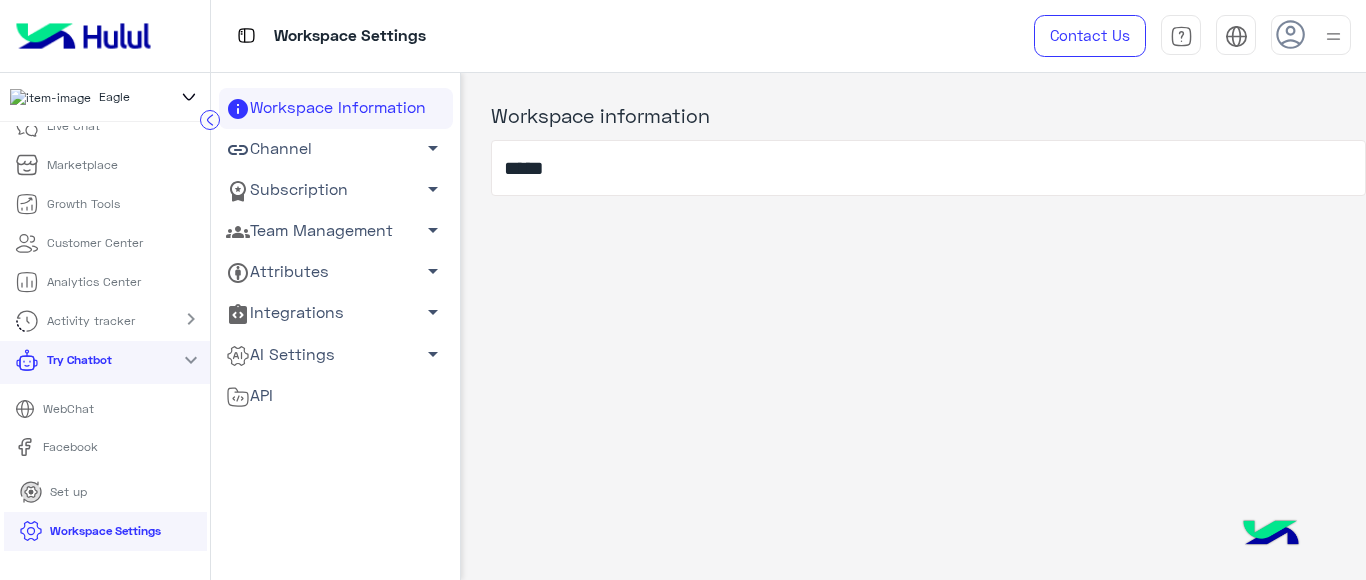 click on "Team Management   arrow_drop_down" 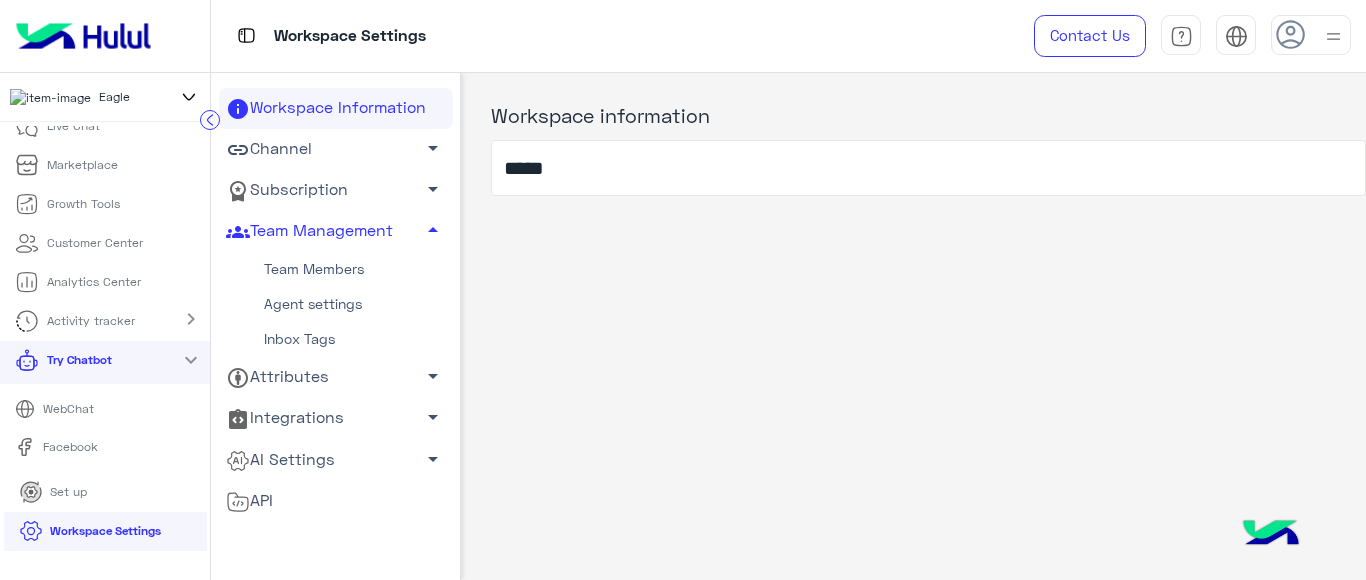 click on "Team Members" 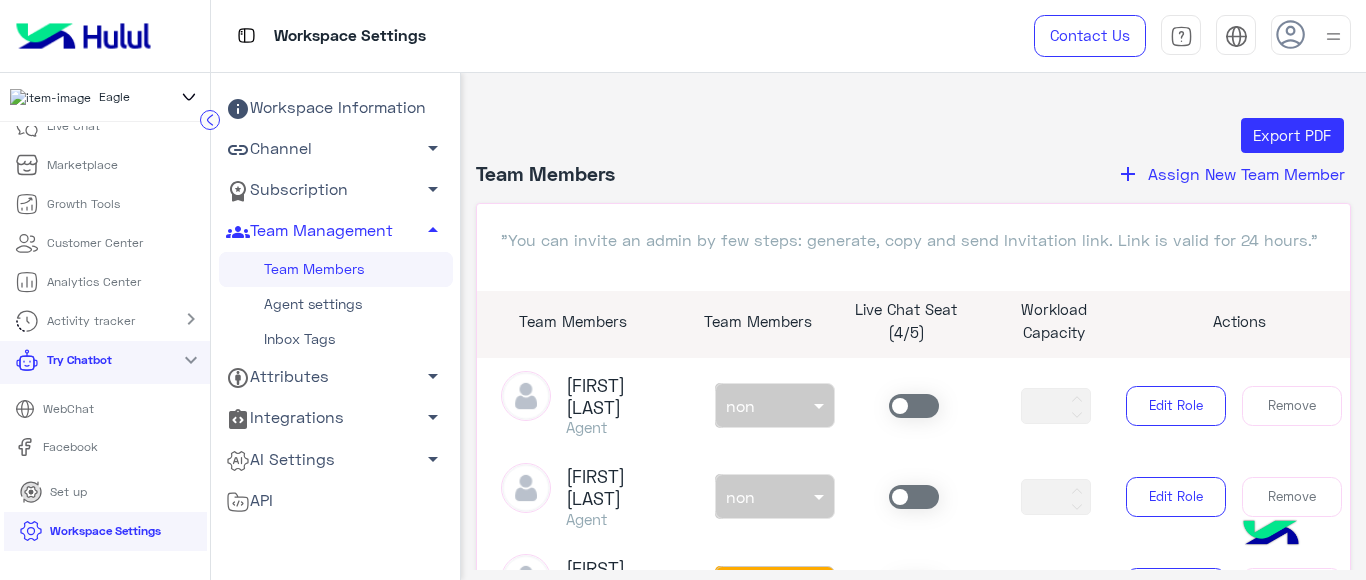 scroll, scrollTop: 718, scrollLeft: 0, axis: vertical 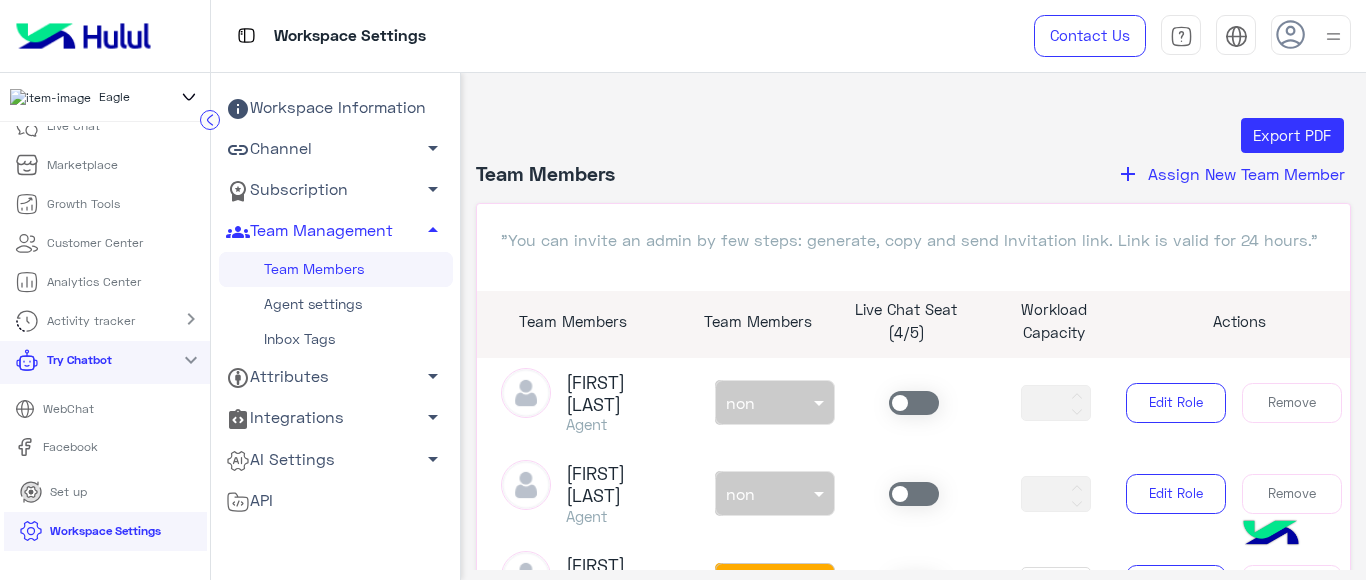 click 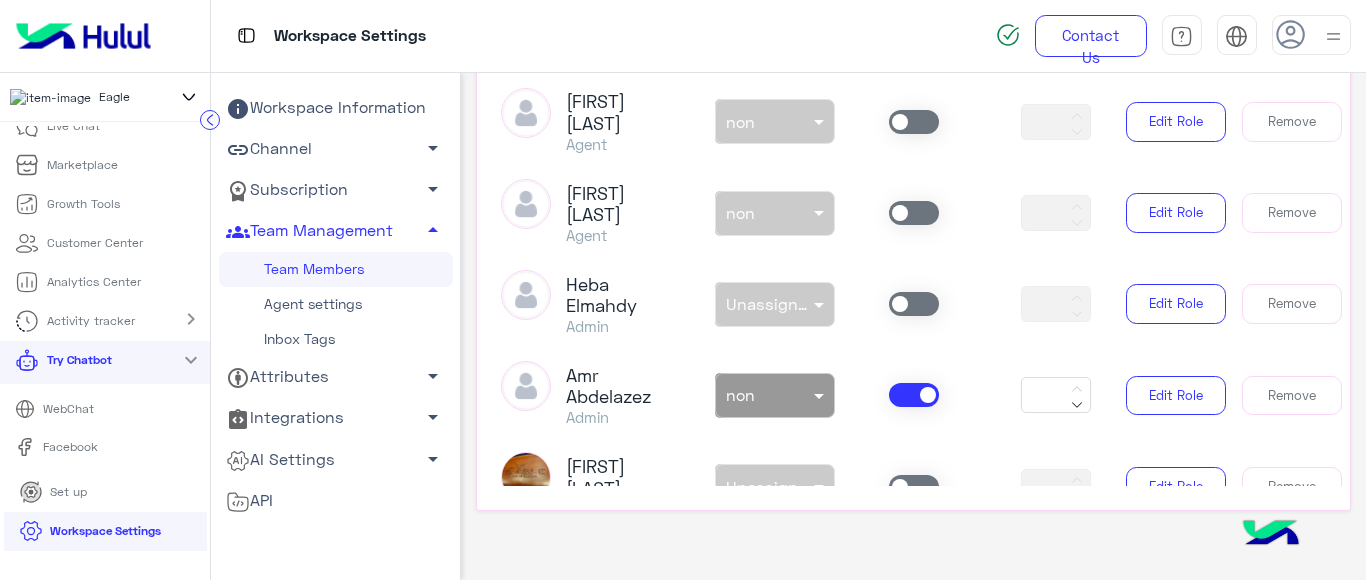 scroll, scrollTop: 403, scrollLeft: 0, axis: vertical 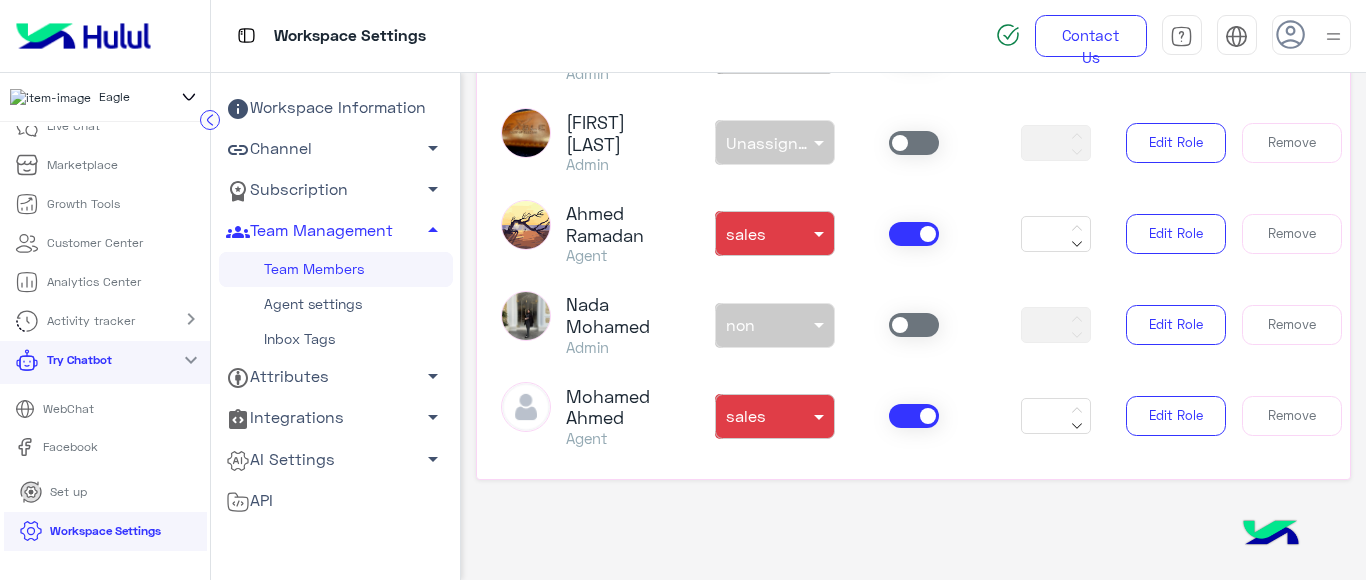 click 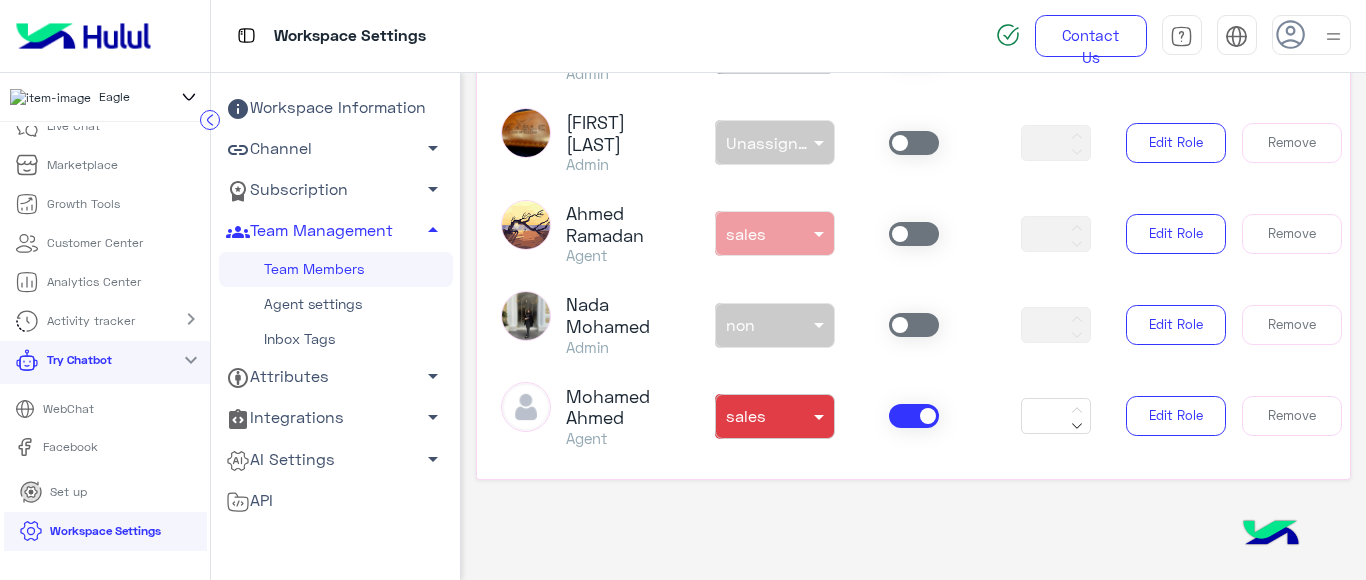 click 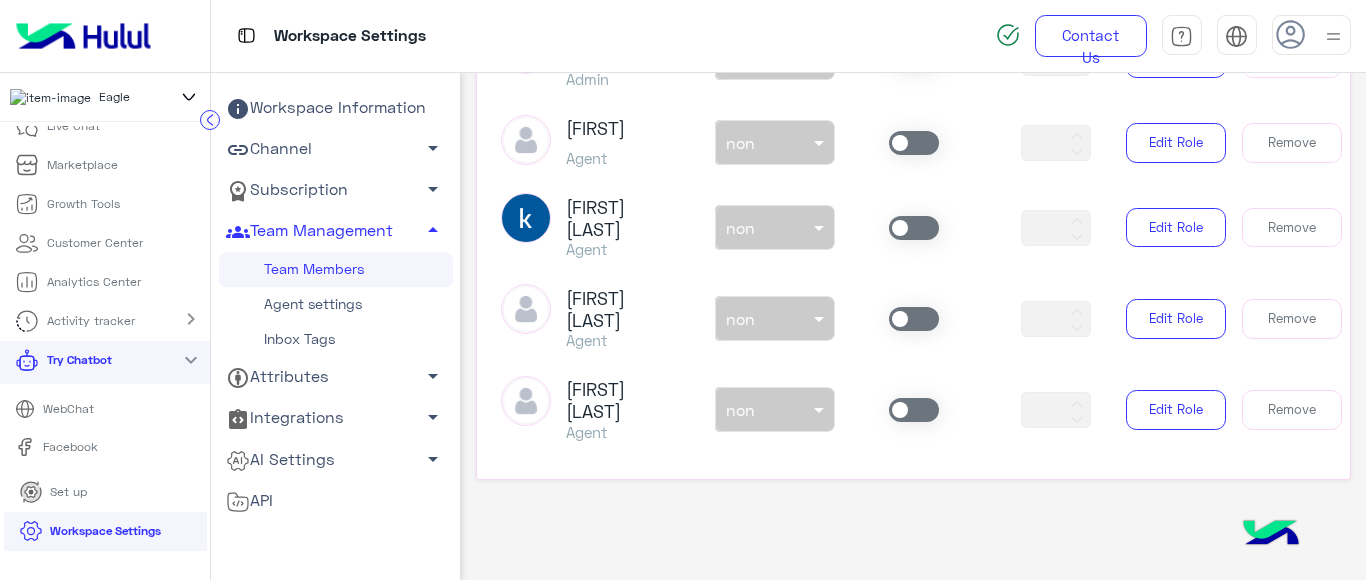scroll, scrollTop: 390, scrollLeft: 0, axis: vertical 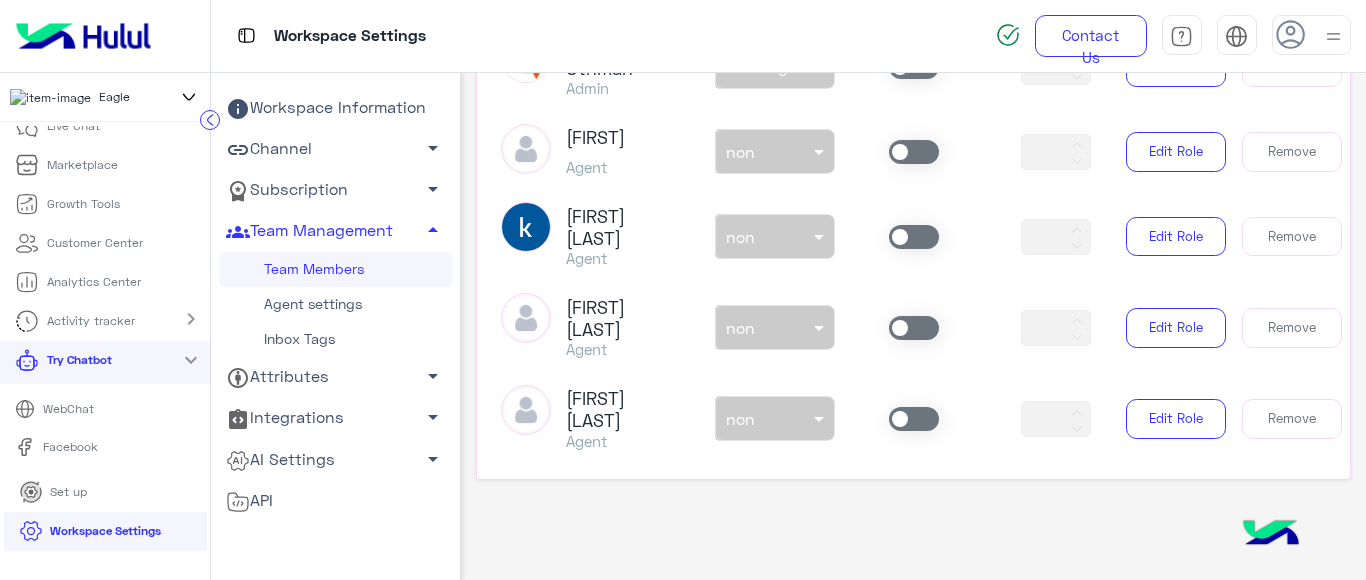 click 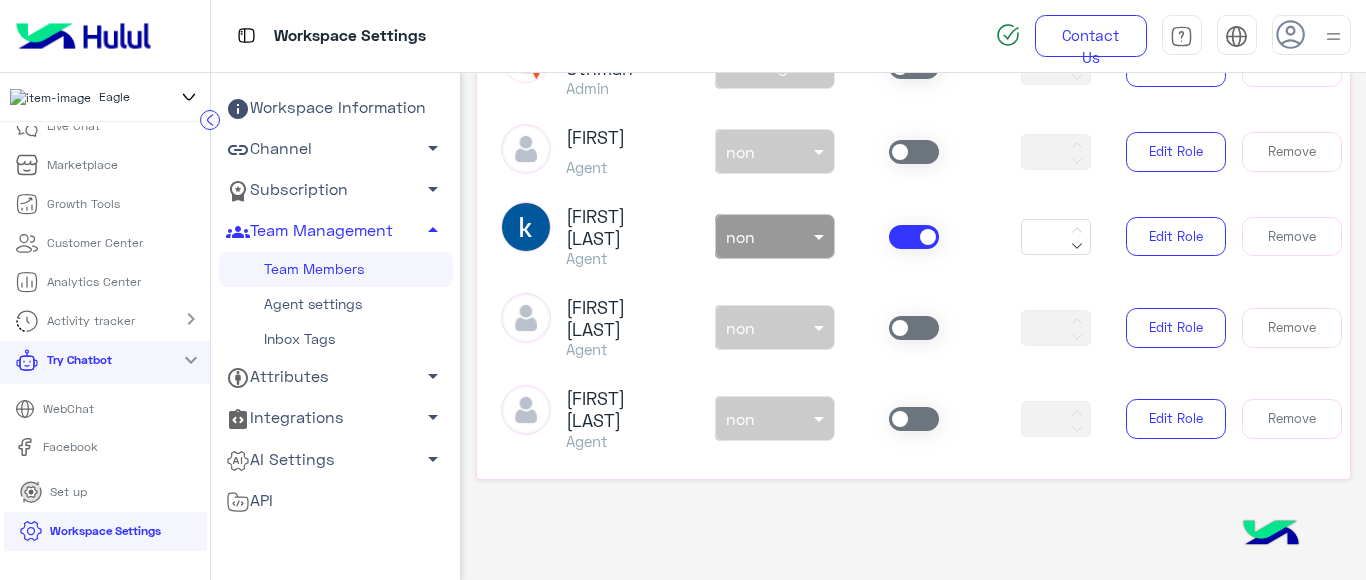 click 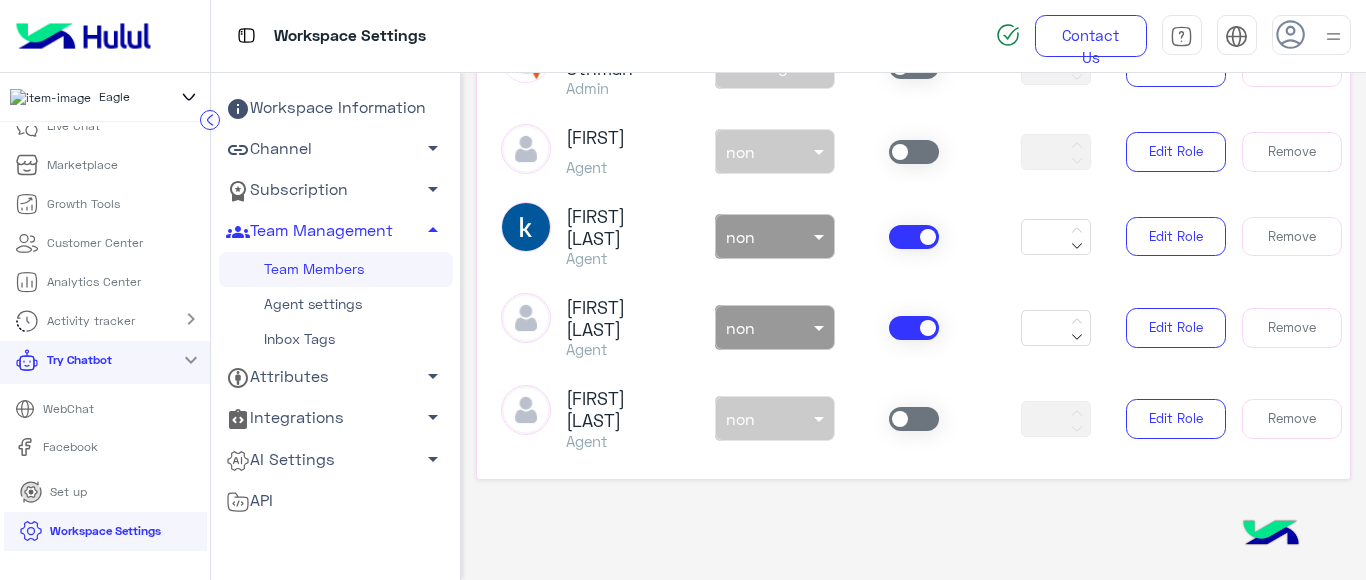 click on "non × non" at bounding box center (775, 236) 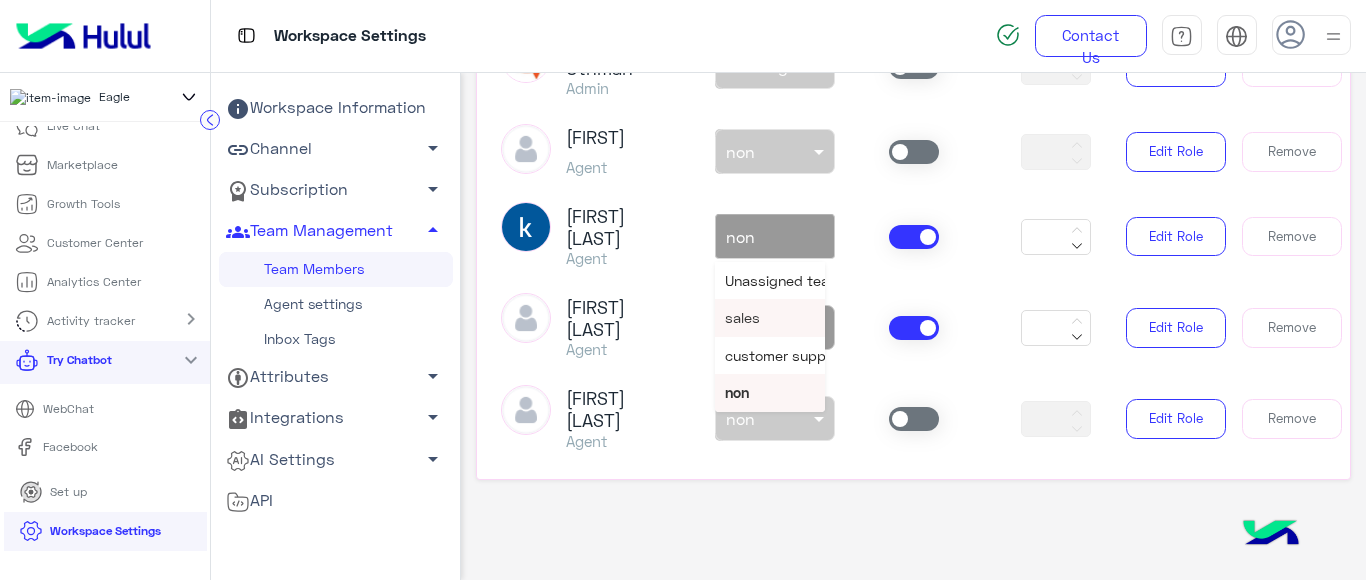 click on "sales" at bounding box center [742, 317] 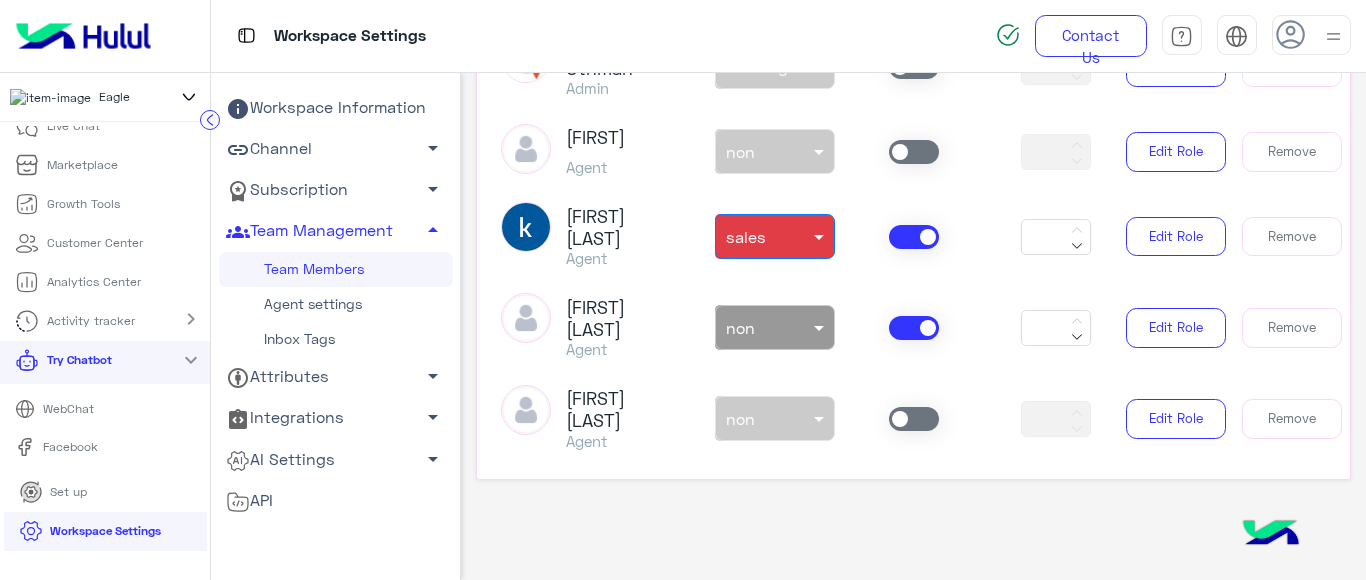 click at bounding box center [752, 323] 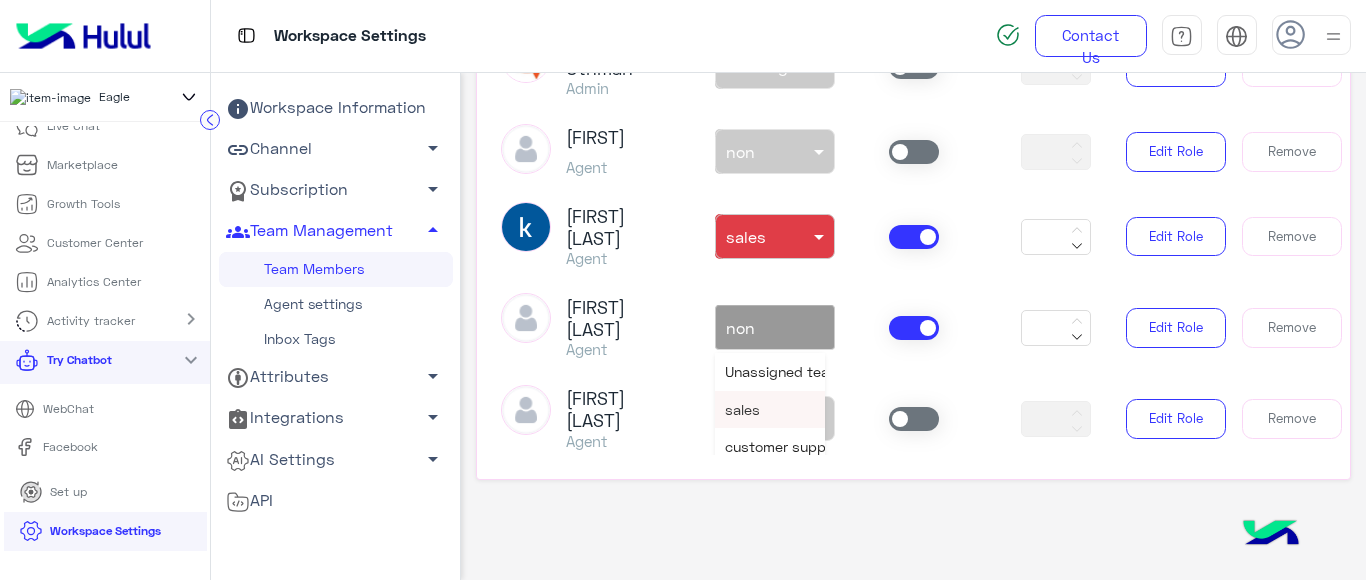 click on "sales" at bounding box center [742, 409] 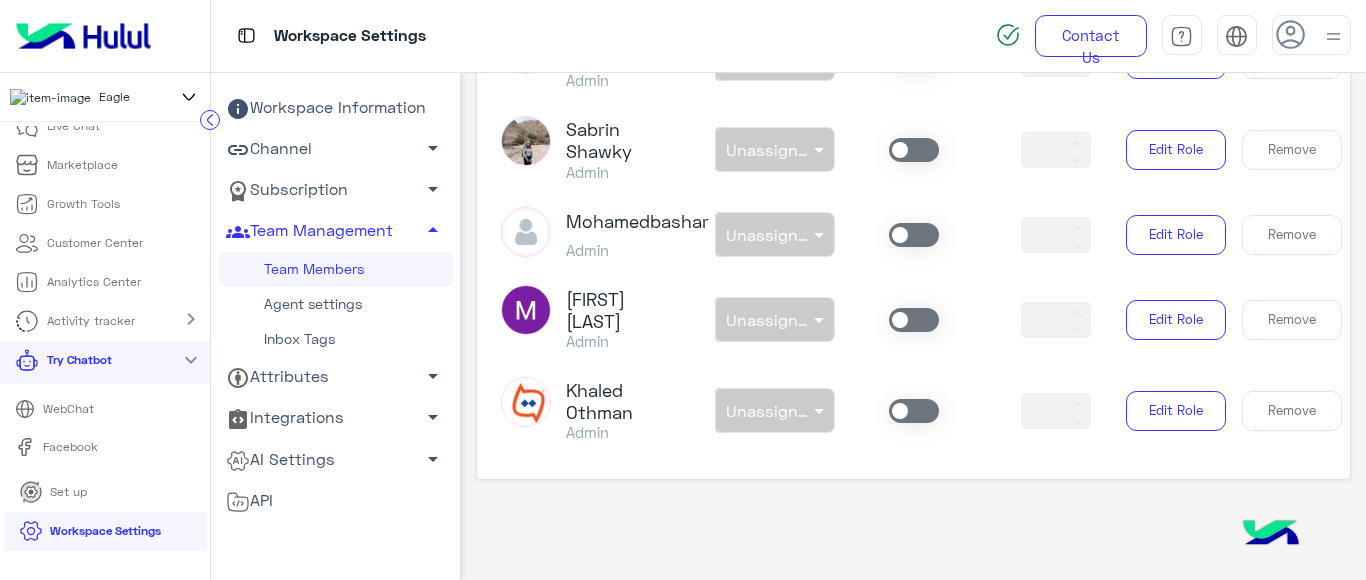 scroll, scrollTop: 0, scrollLeft: 0, axis: both 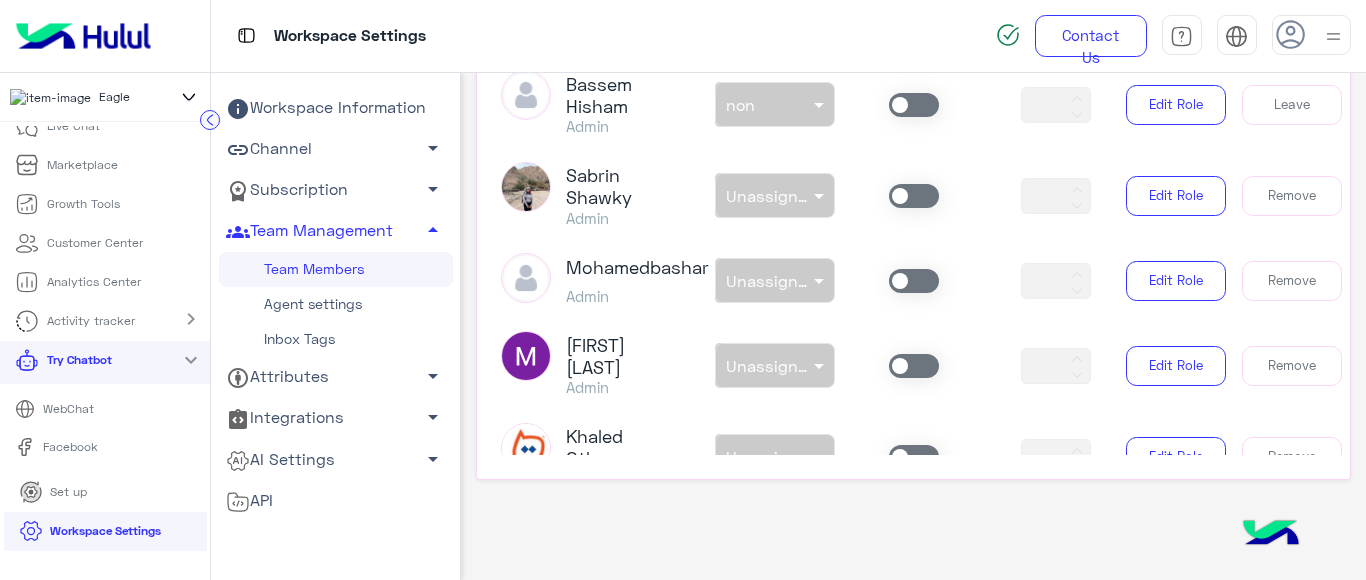 click 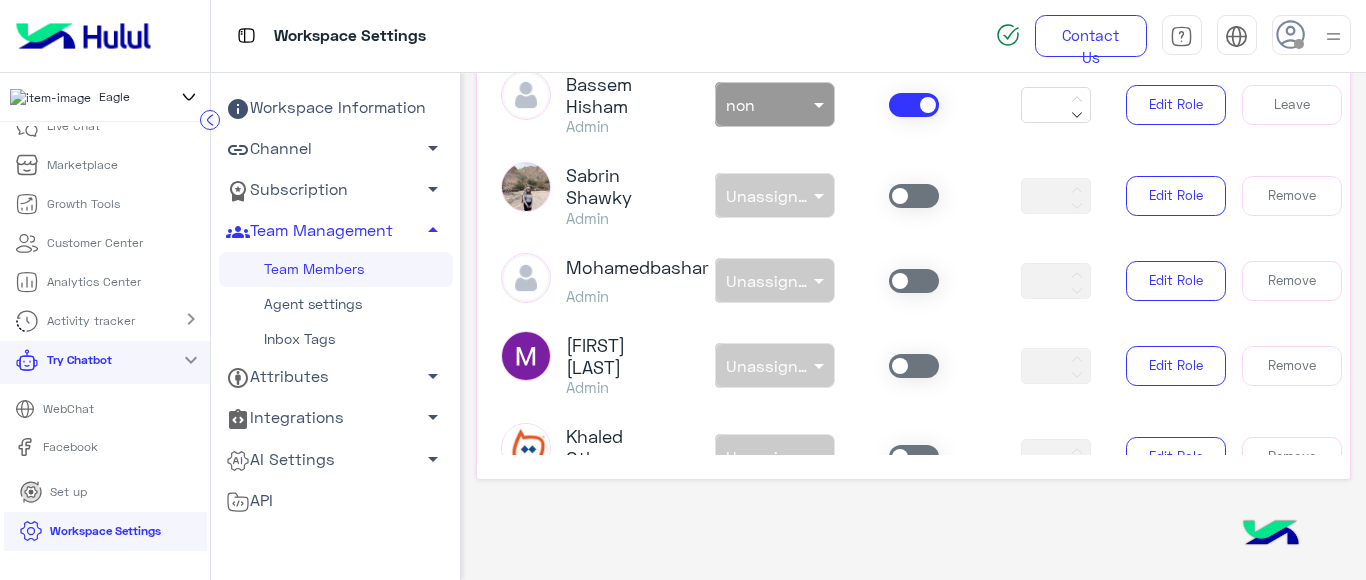 click at bounding box center [775, 99] 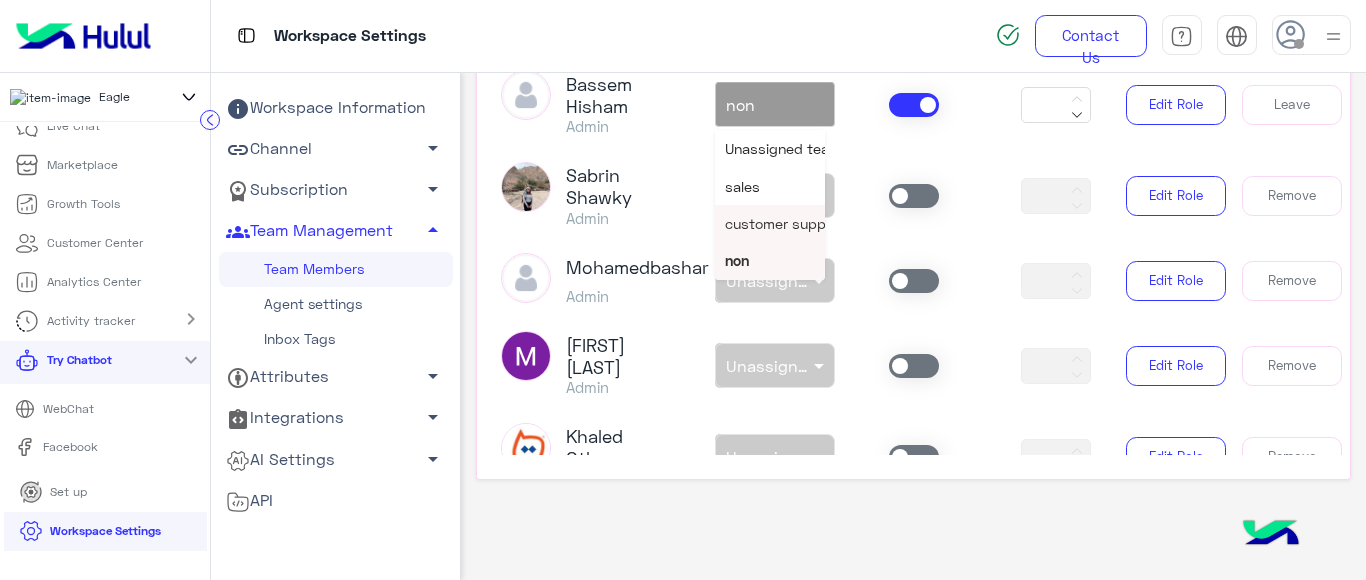 click on "customer support" at bounding box center (770, 223) 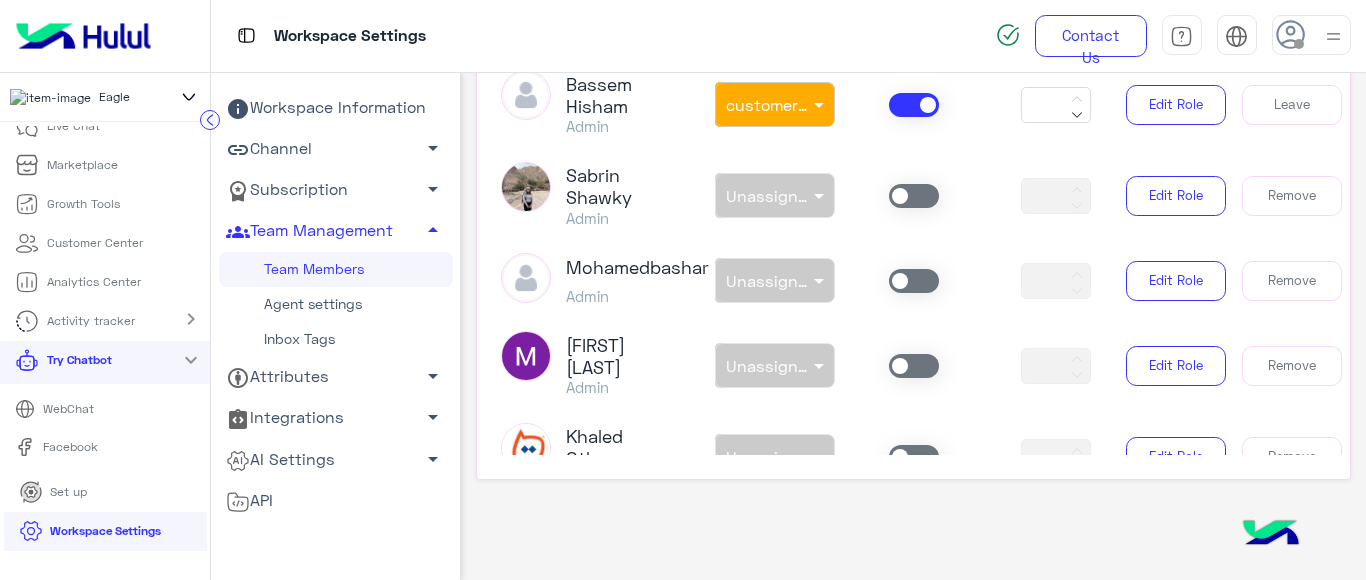click 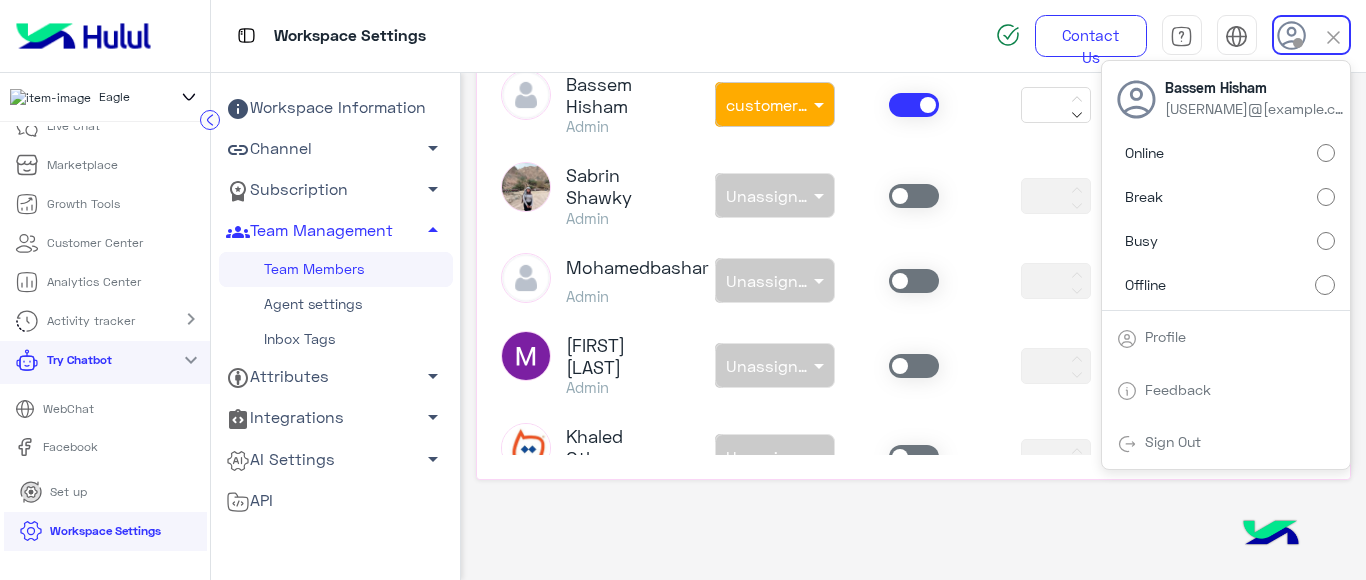 click on "Sign Out" at bounding box center (1173, 441) 